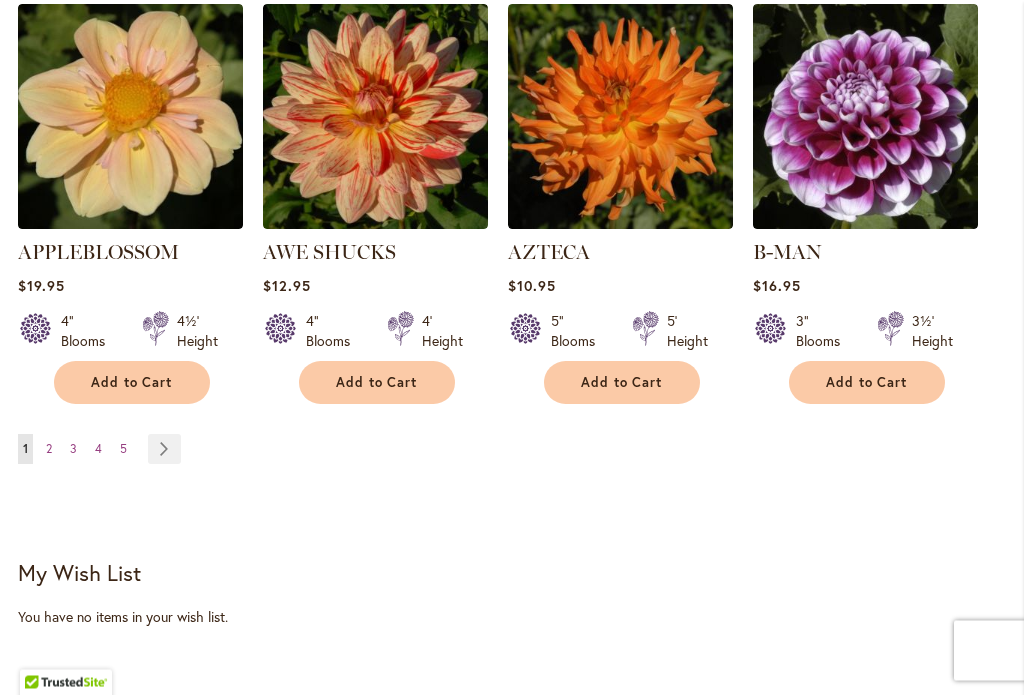 scroll, scrollTop: 1911, scrollLeft: 0, axis: vertical 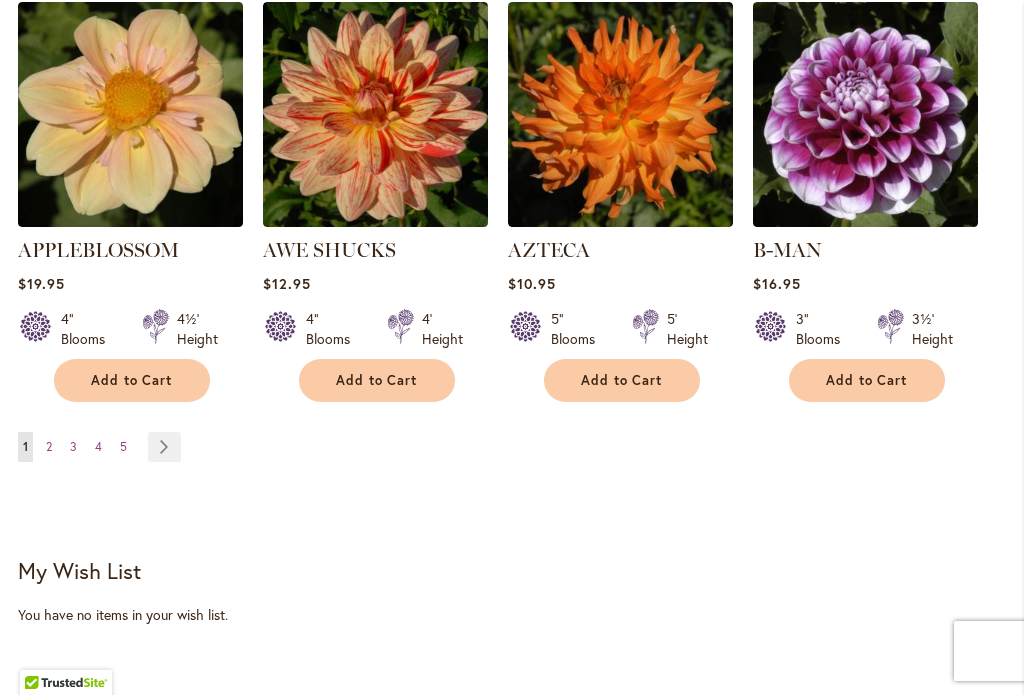 click on "Page
Next" at bounding box center [164, 447] 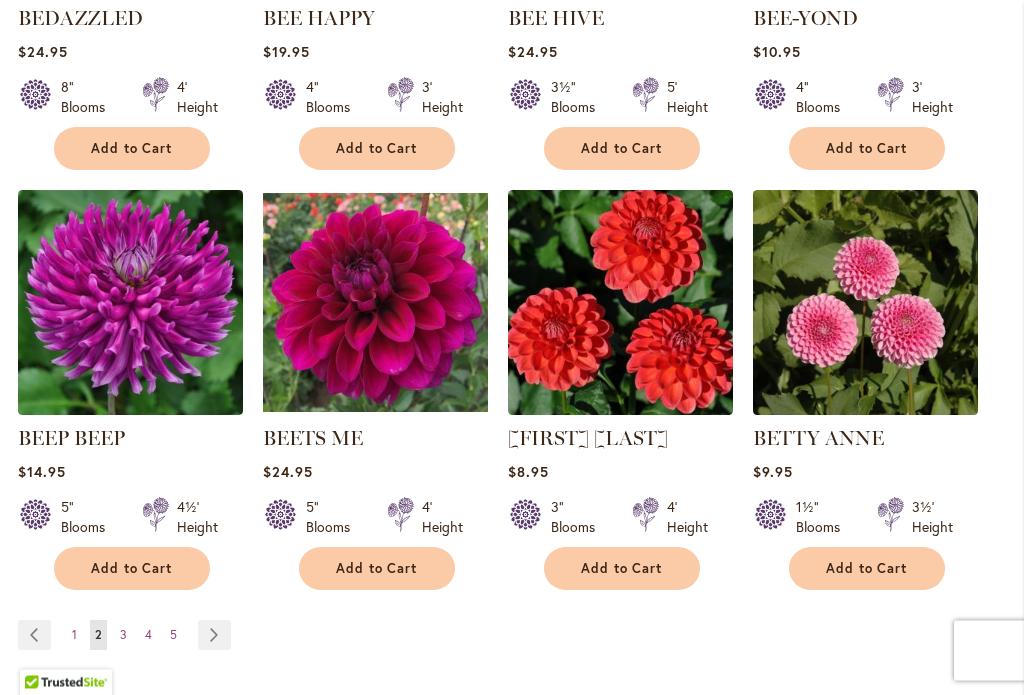 scroll, scrollTop: 1724, scrollLeft: 0, axis: vertical 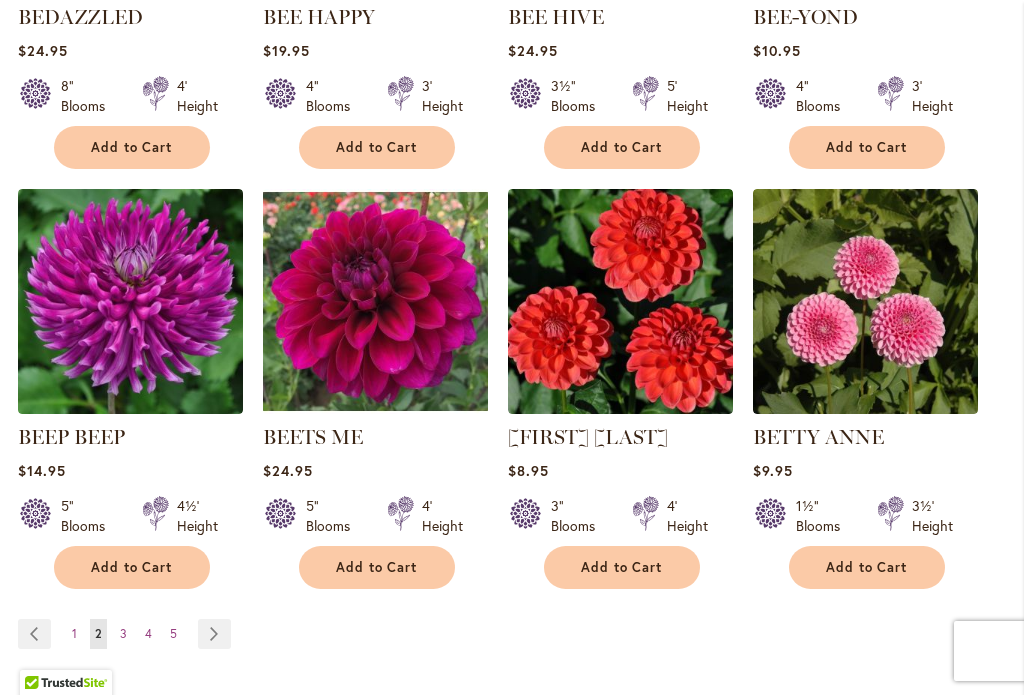 click on "Page
Next" at bounding box center [214, 634] 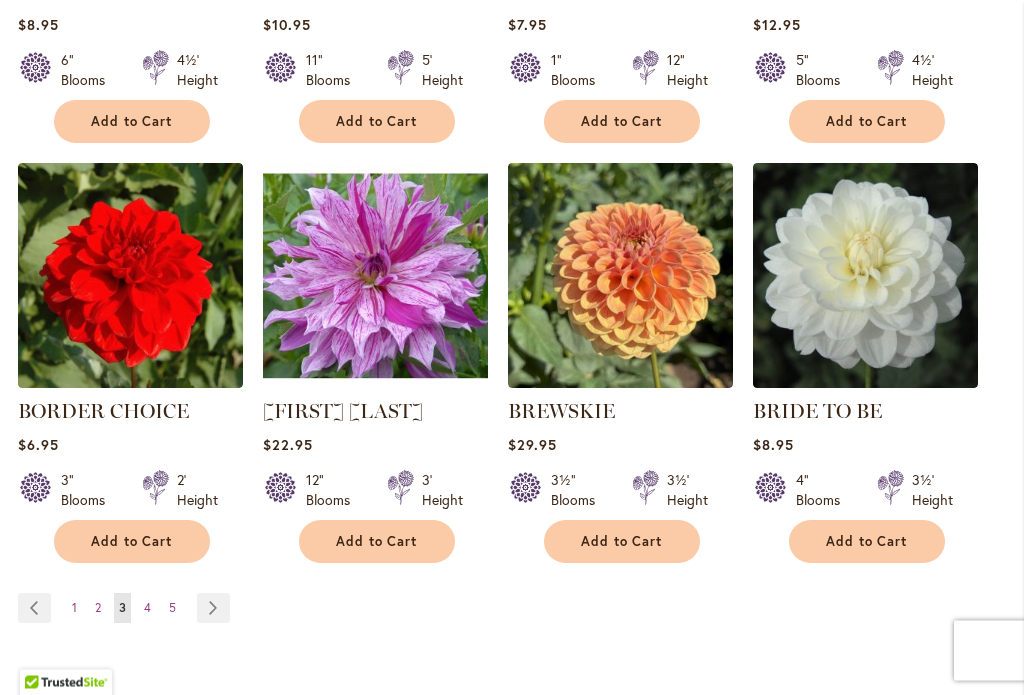 scroll, scrollTop: 1751, scrollLeft: 0, axis: vertical 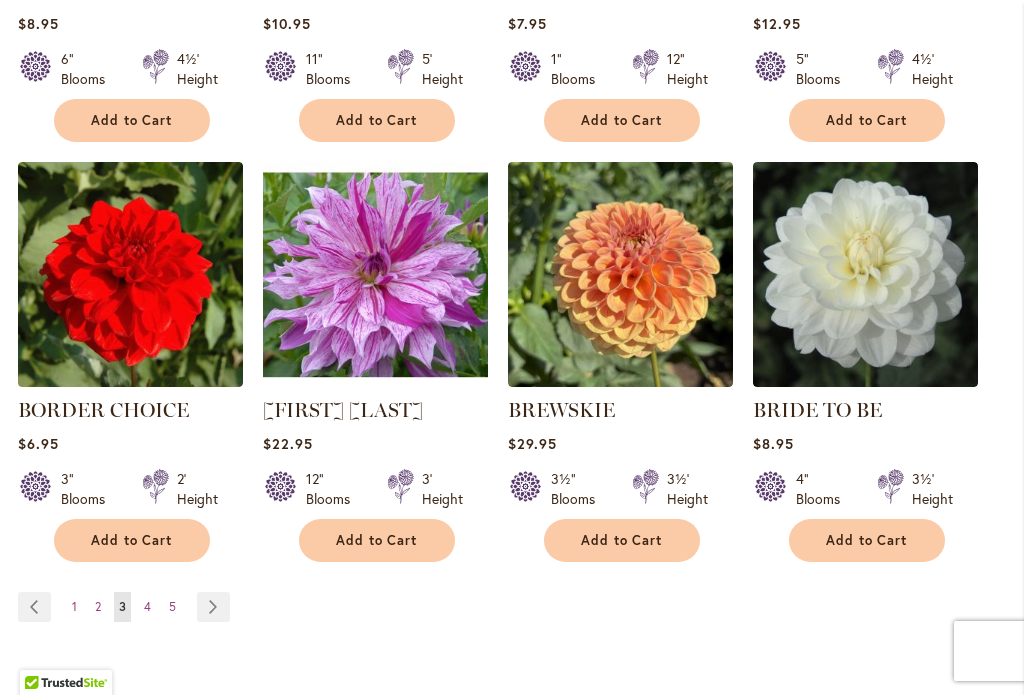 click on "Page
Next" at bounding box center [213, 607] 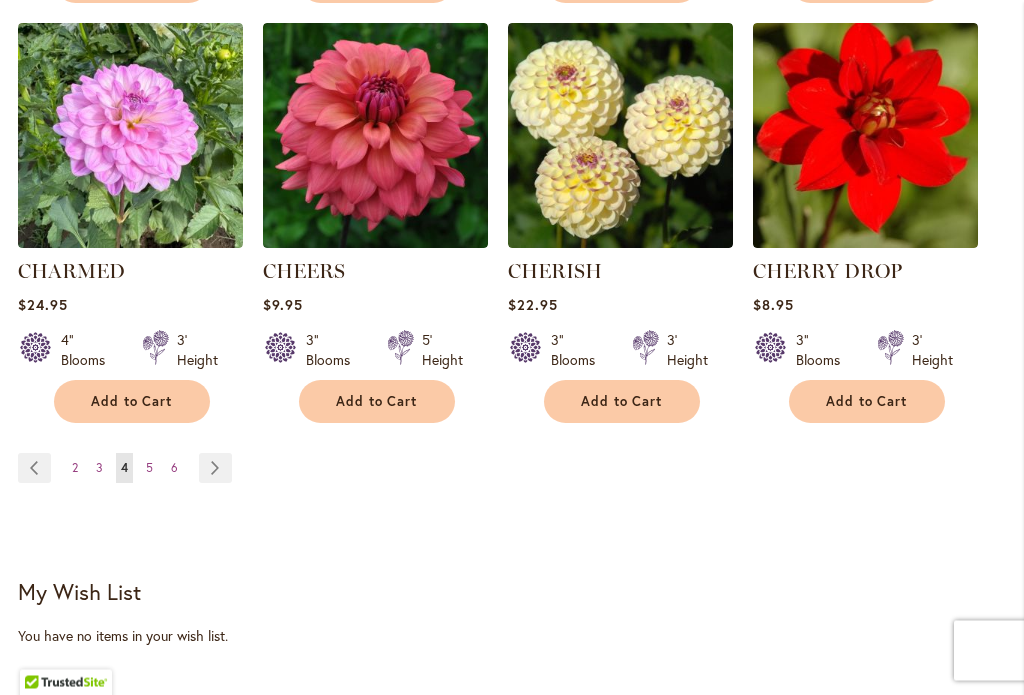 scroll, scrollTop: 1952, scrollLeft: 0, axis: vertical 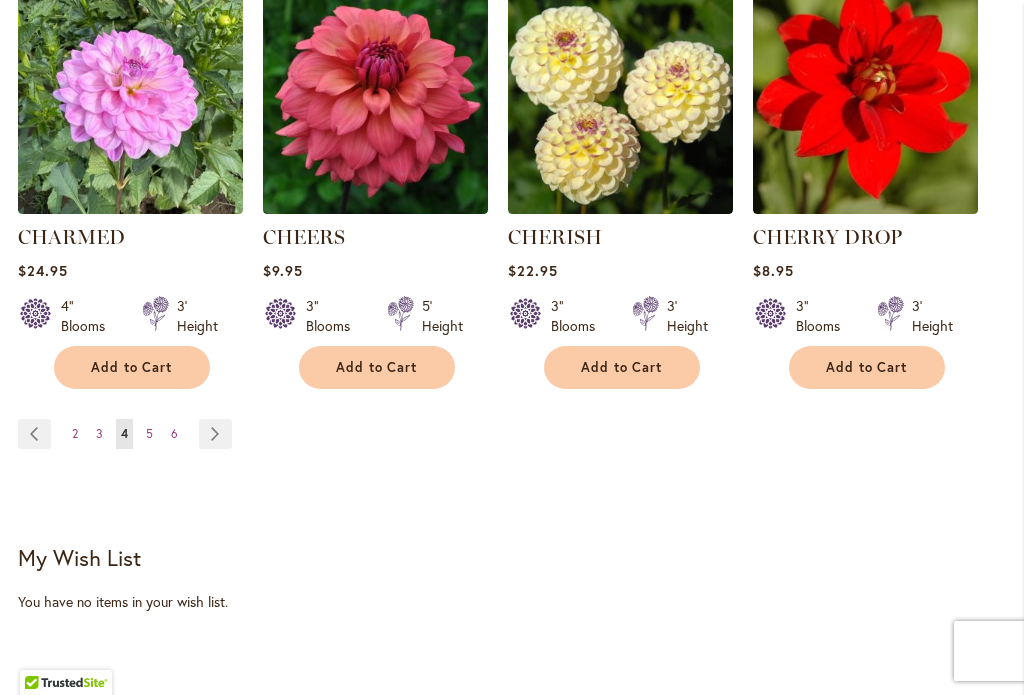 click on "Page
Next" at bounding box center [215, 434] 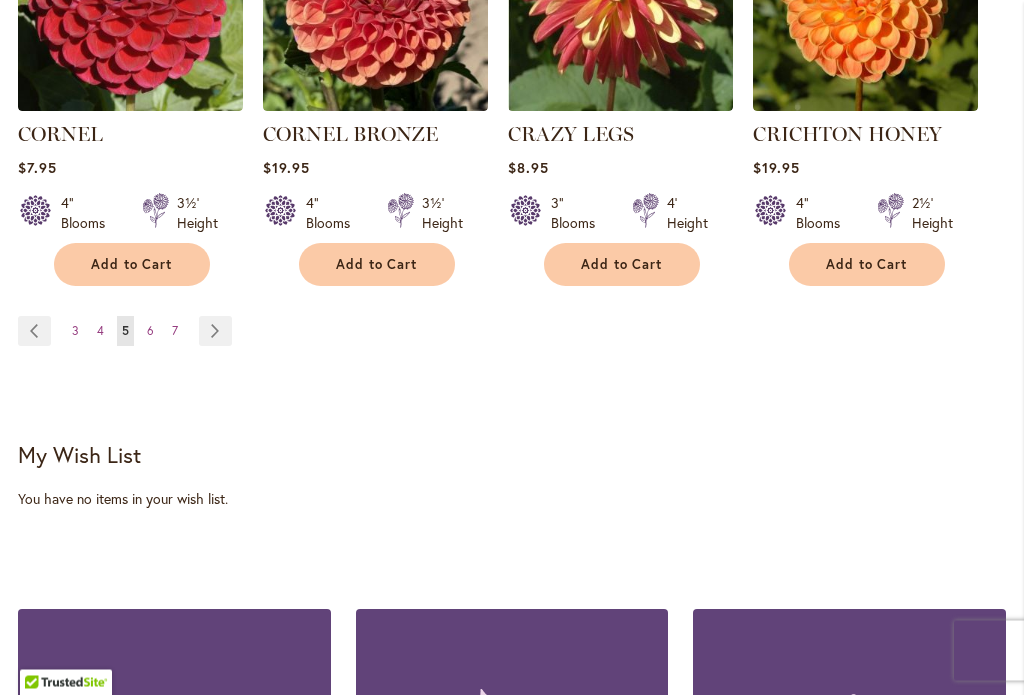 scroll, scrollTop: 2027, scrollLeft: 0, axis: vertical 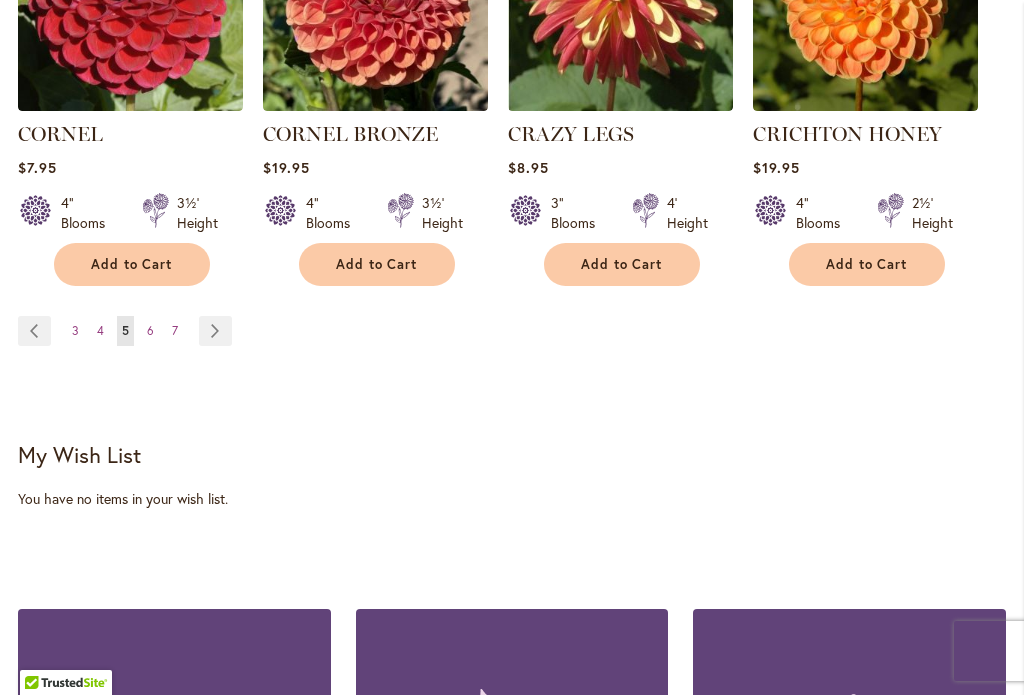 click on "Page
Next" at bounding box center [215, 331] 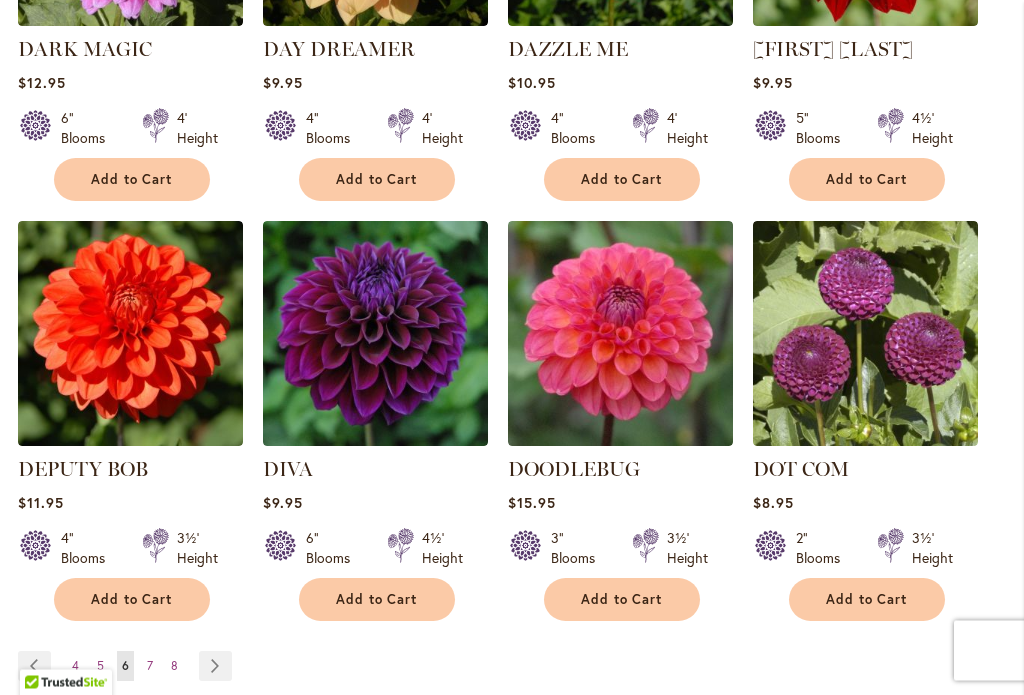 scroll, scrollTop: 1720, scrollLeft: 0, axis: vertical 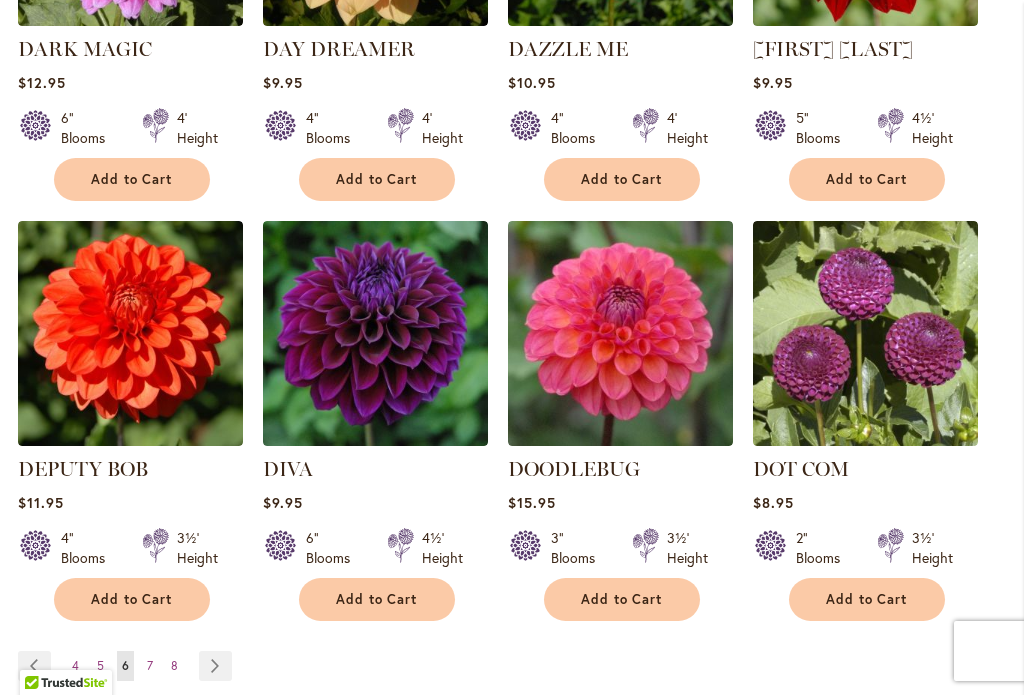 click on "Page
Next" at bounding box center [215, 666] 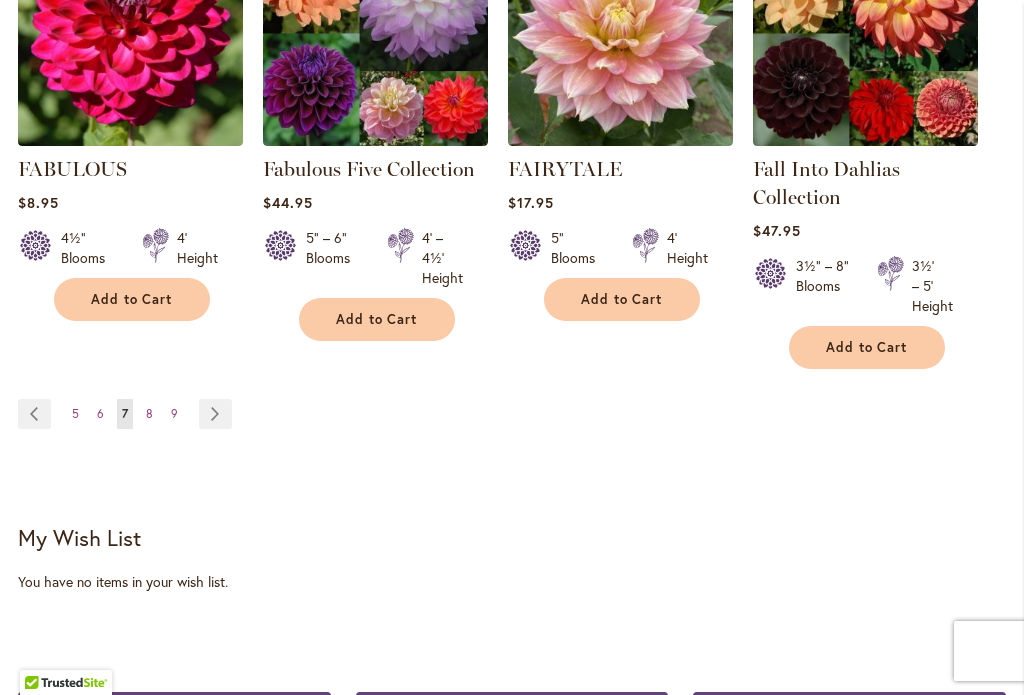 scroll, scrollTop: 1993, scrollLeft: 0, axis: vertical 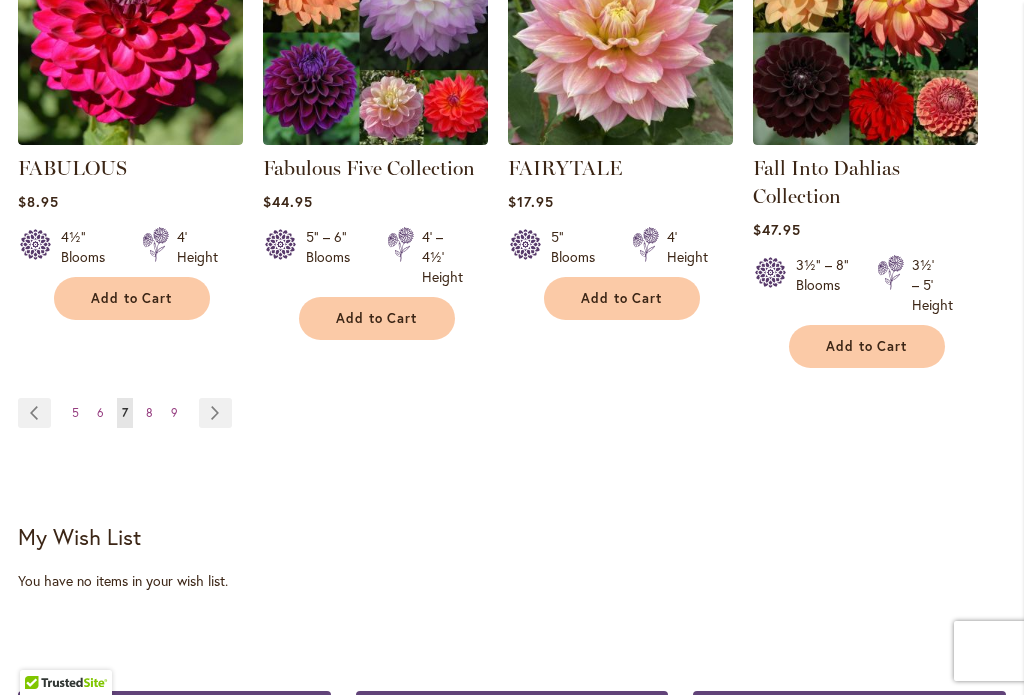 click on "Page
Next" at bounding box center [215, 413] 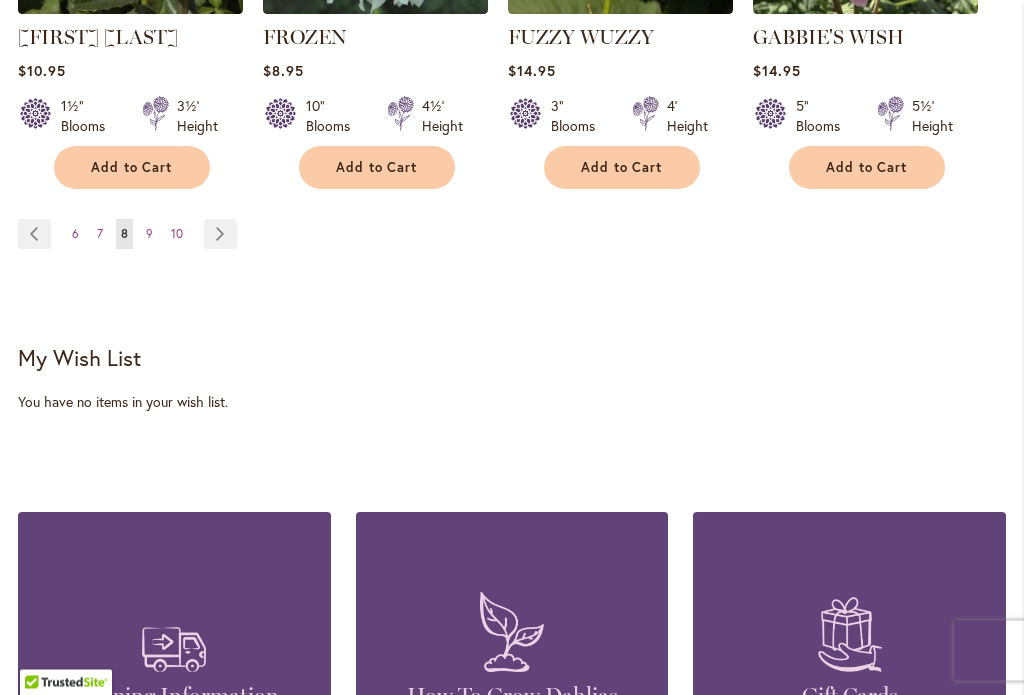 scroll, scrollTop: 2152, scrollLeft: 0, axis: vertical 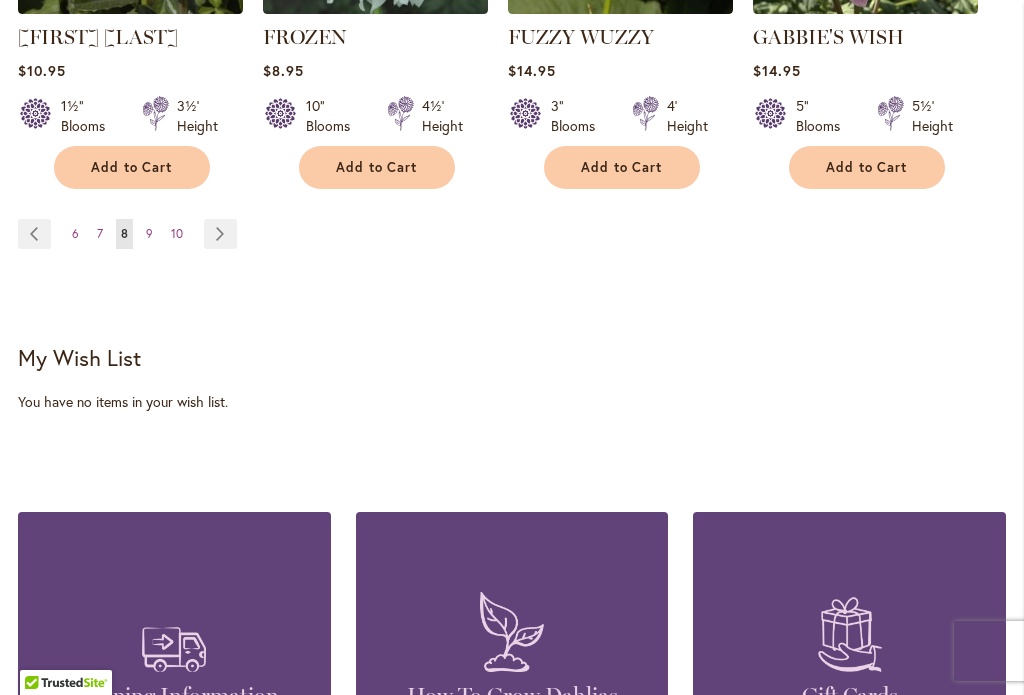click on "Page
Next" at bounding box center [220, 234] 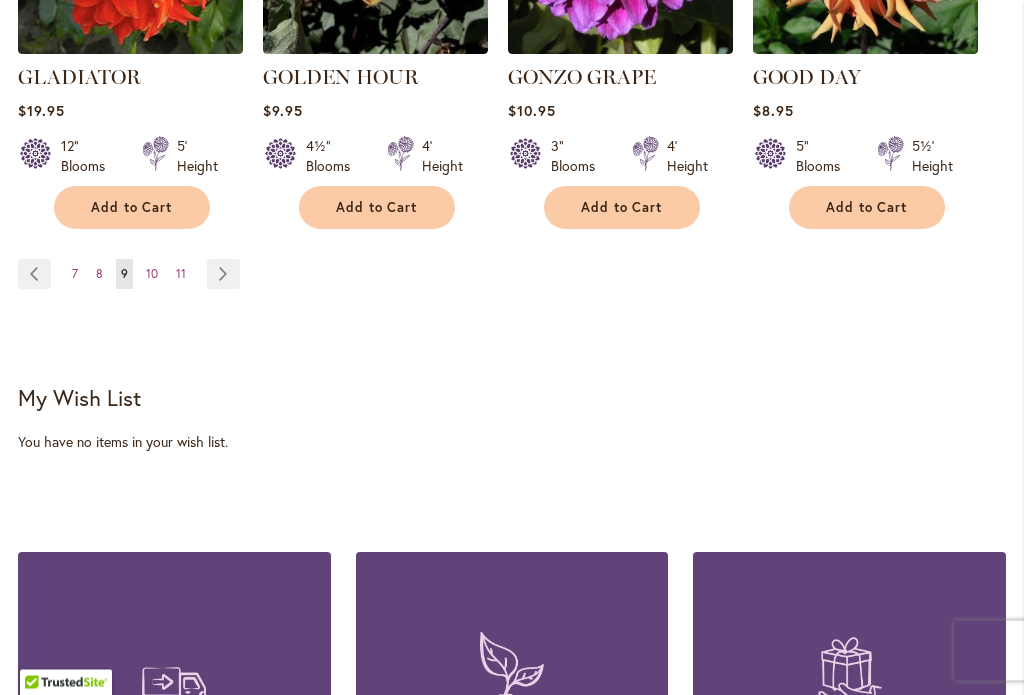 scroll, scrollTop: 2102, scrollLeft: 0, axis: vertical 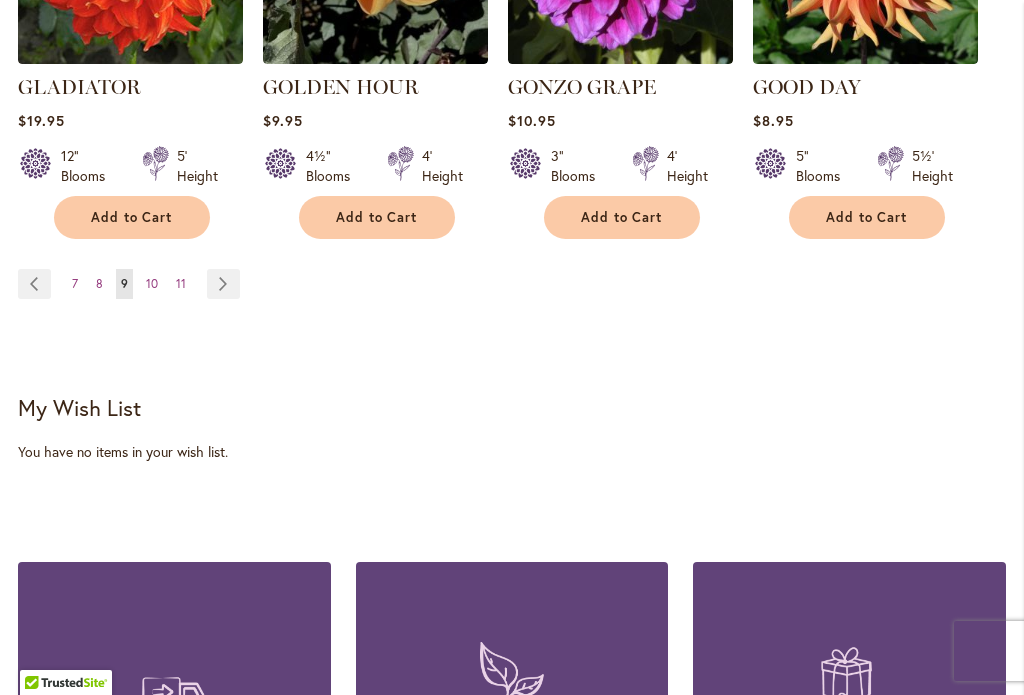 click on "Page
Next" at bounding box center [223, 284] 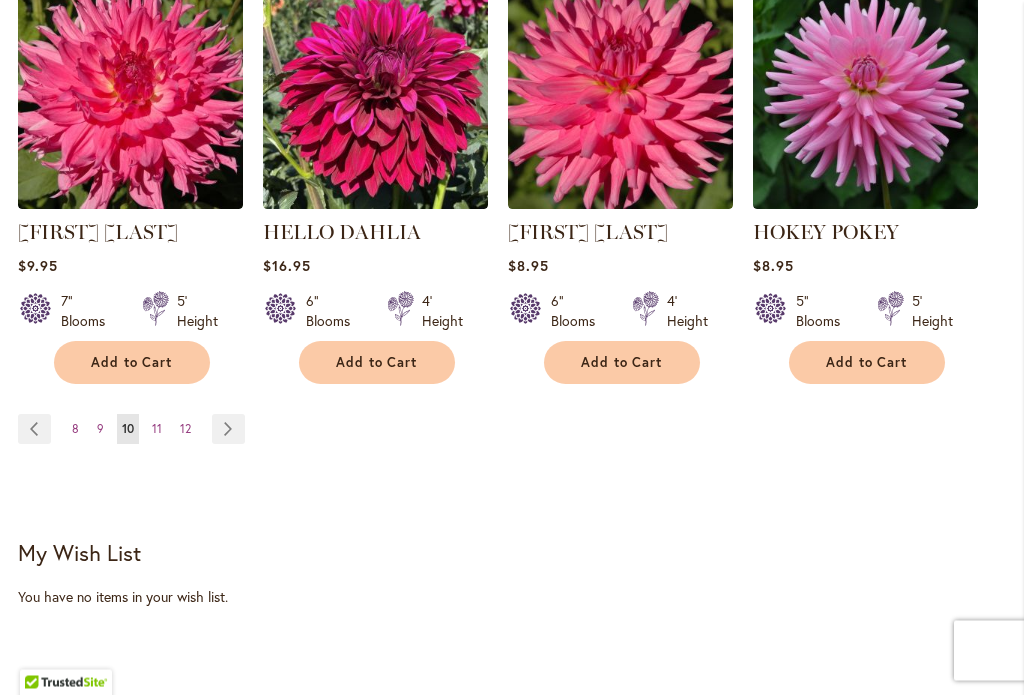 scroll, scrollTop: 2056, scrollLeft: 0, axis: vertical 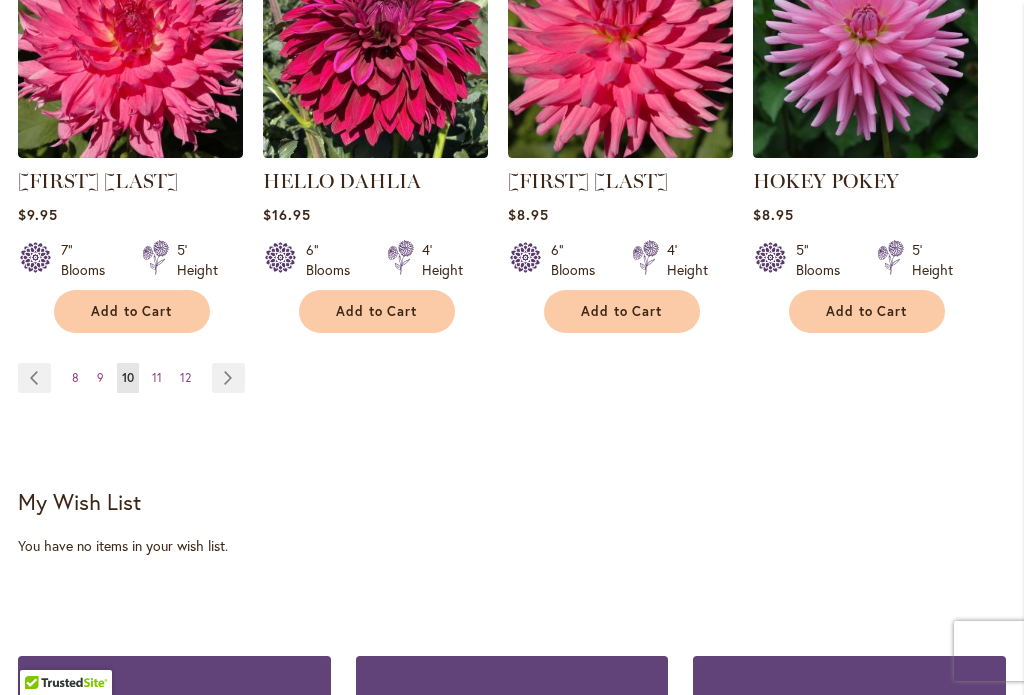 click on "Page
Next" at bounding box center [228, 378] 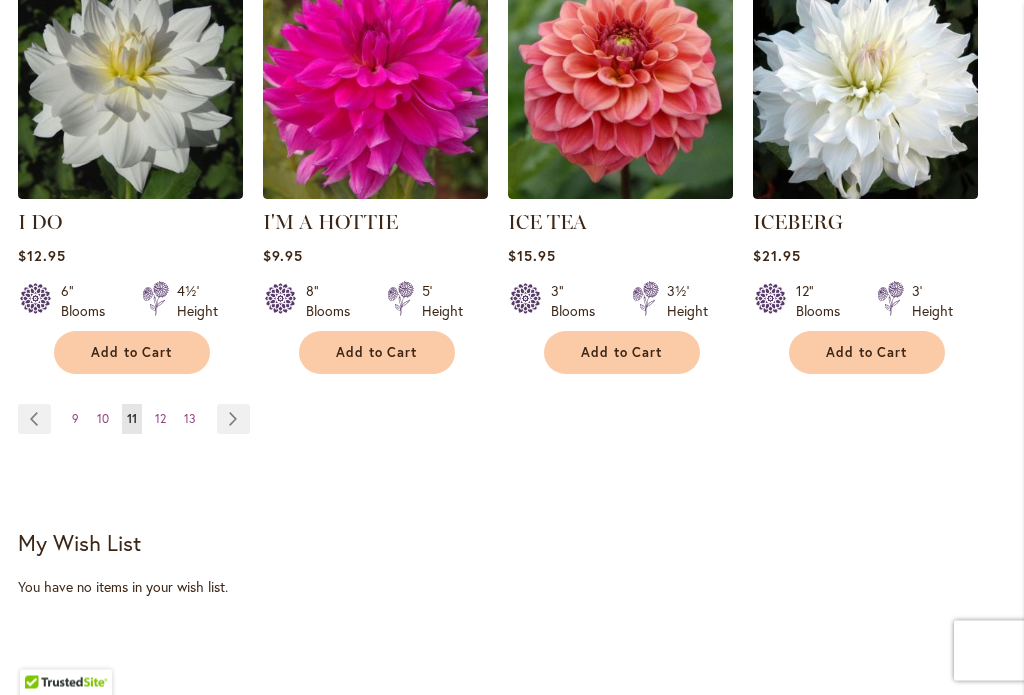 scroll, scrollTop: 1967, scrollLeft: 0, axis: vertical 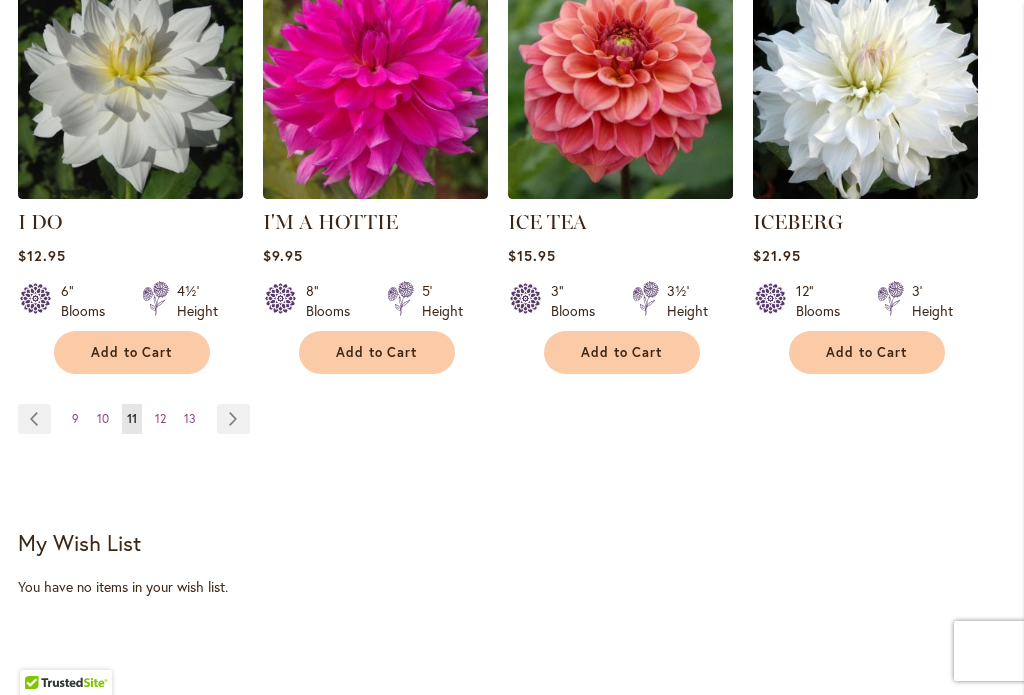 click on "Page
Next" at bounding box center [233, 419] 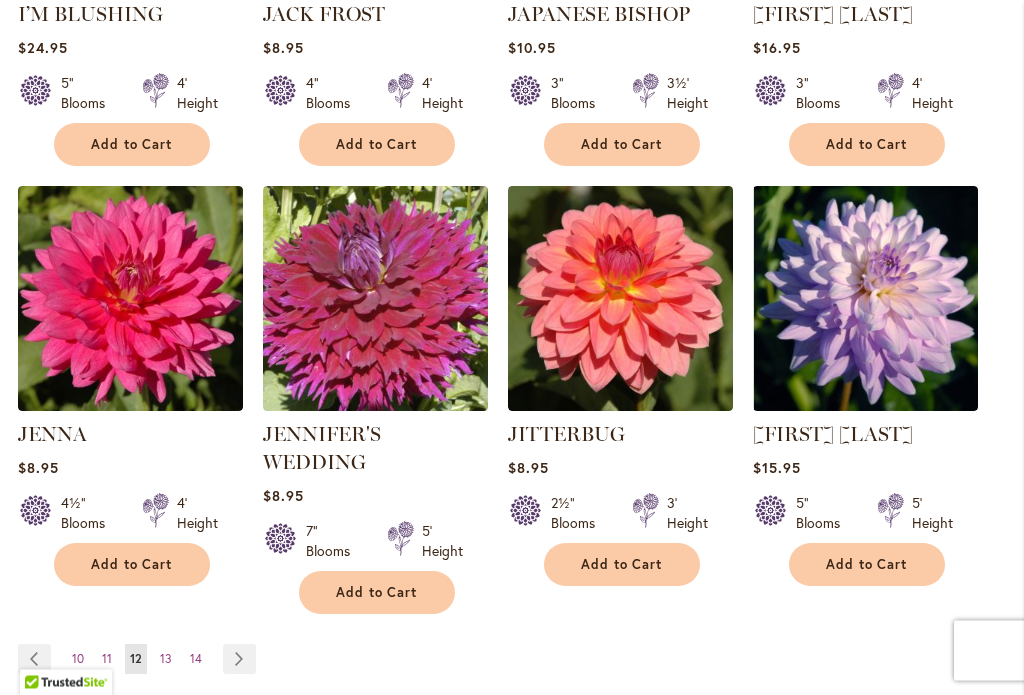 scroll, scrollTop: 1749, scrollLeft: 0, axis: vertical 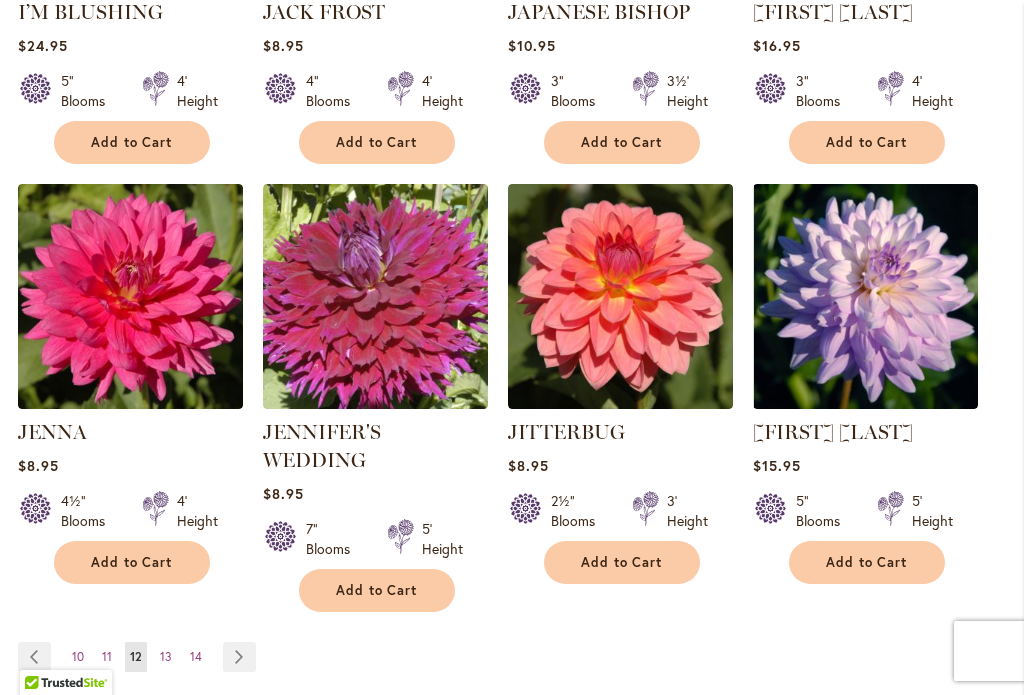 click on "Page
Next" at bounding box center [239, 657] 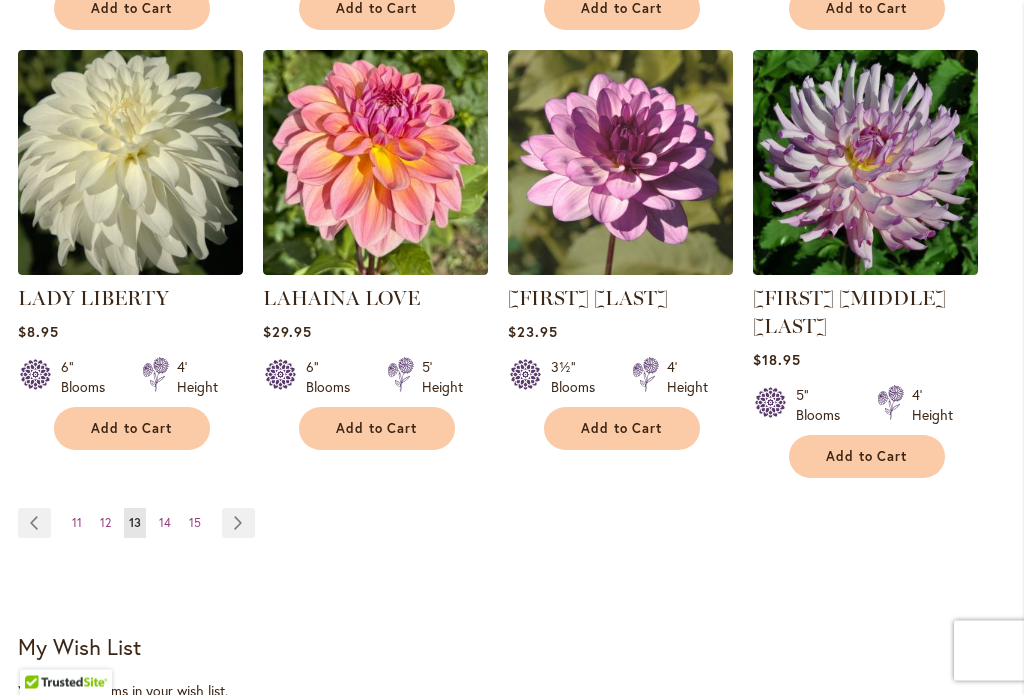 scroll, scrollTop: 1863, scrollLeft: 0, axis: vertical 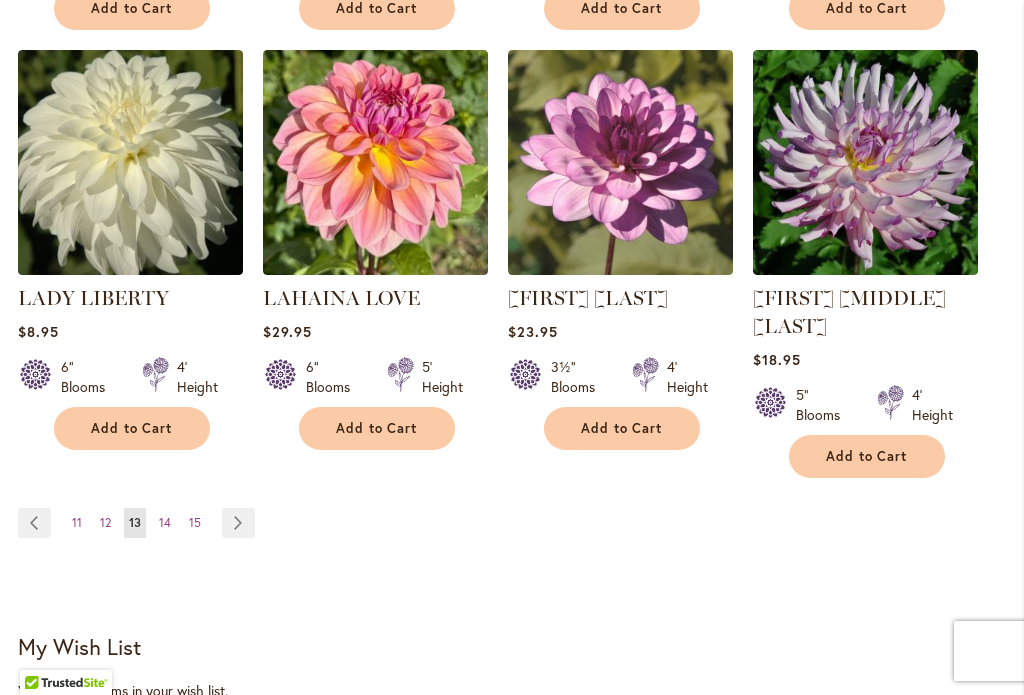 click on "Page
Next" at bounding box center (238, 523) 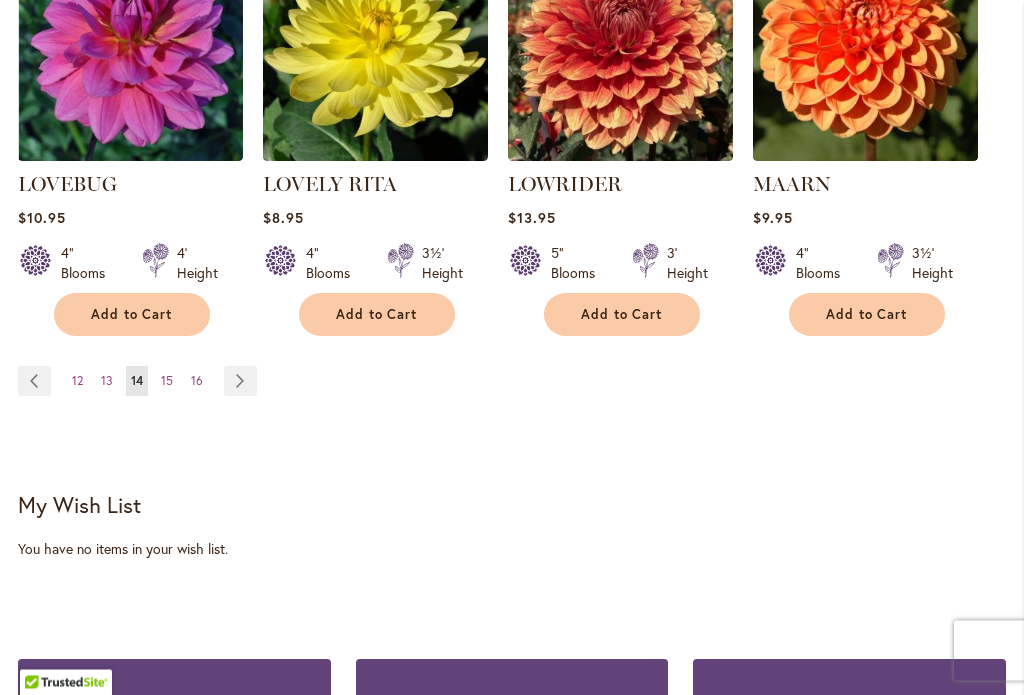scroll, scrollTop: 1995, scrollLeft: 0, axis: vertical 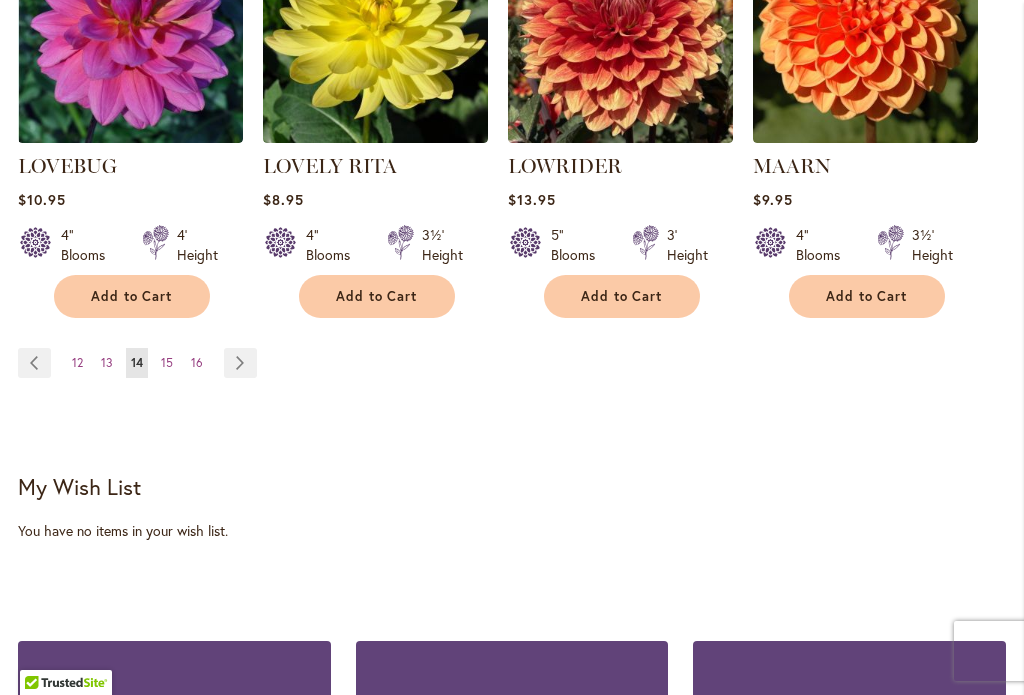 click on "Page
Next" at bounding box center [240, 363] 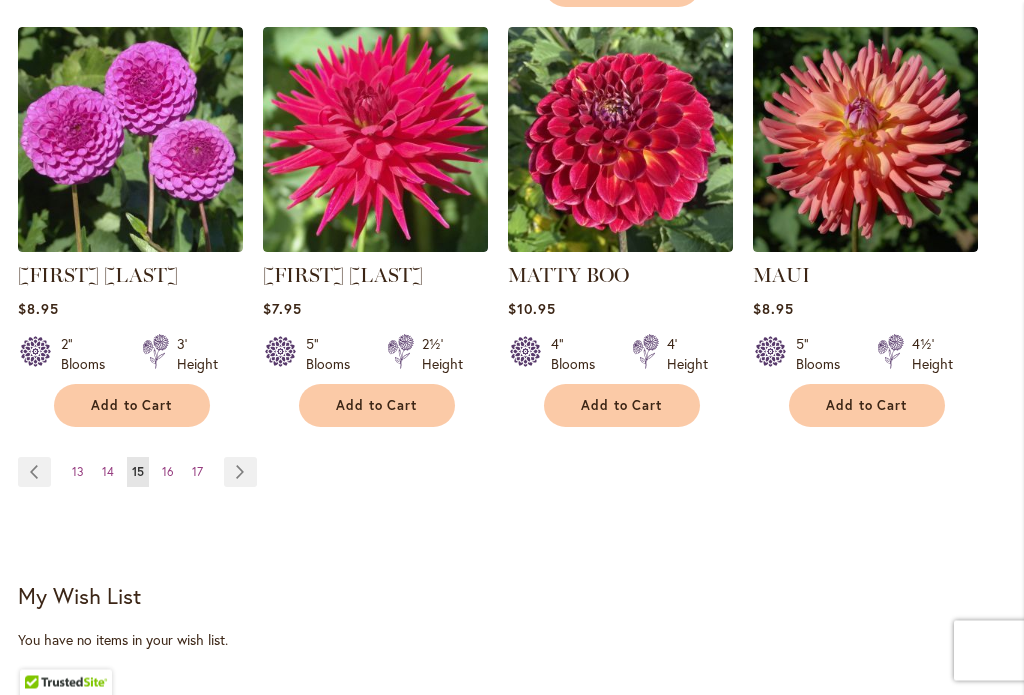 scroll, scrollTop: 1974, scrollLeft: 0, axis: vertical 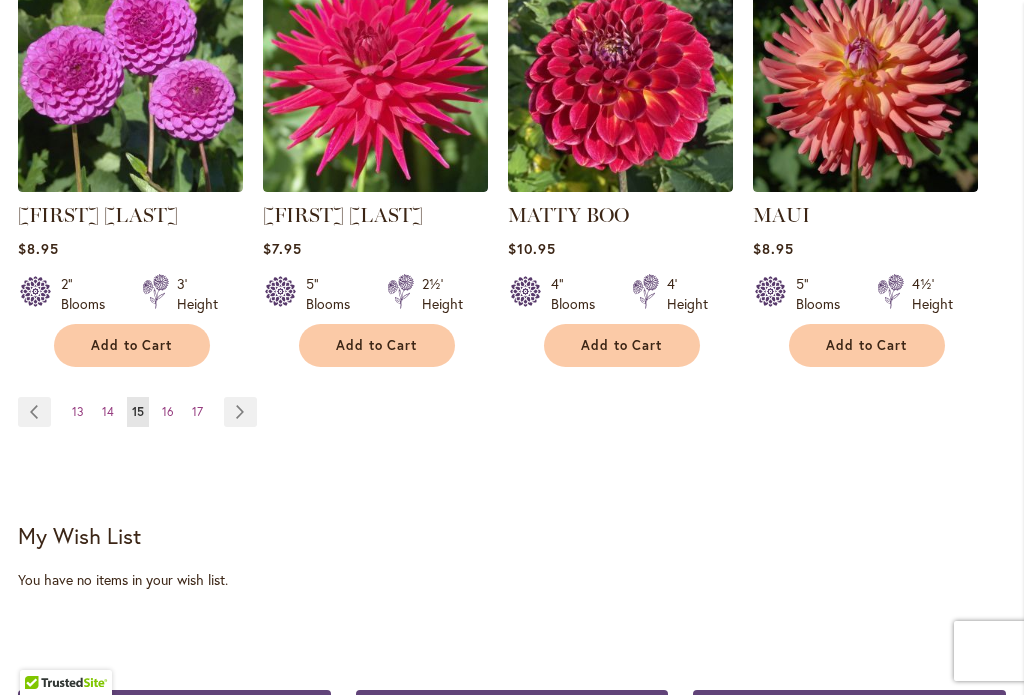click on "Page
Next" at bounding box center [240, 412] 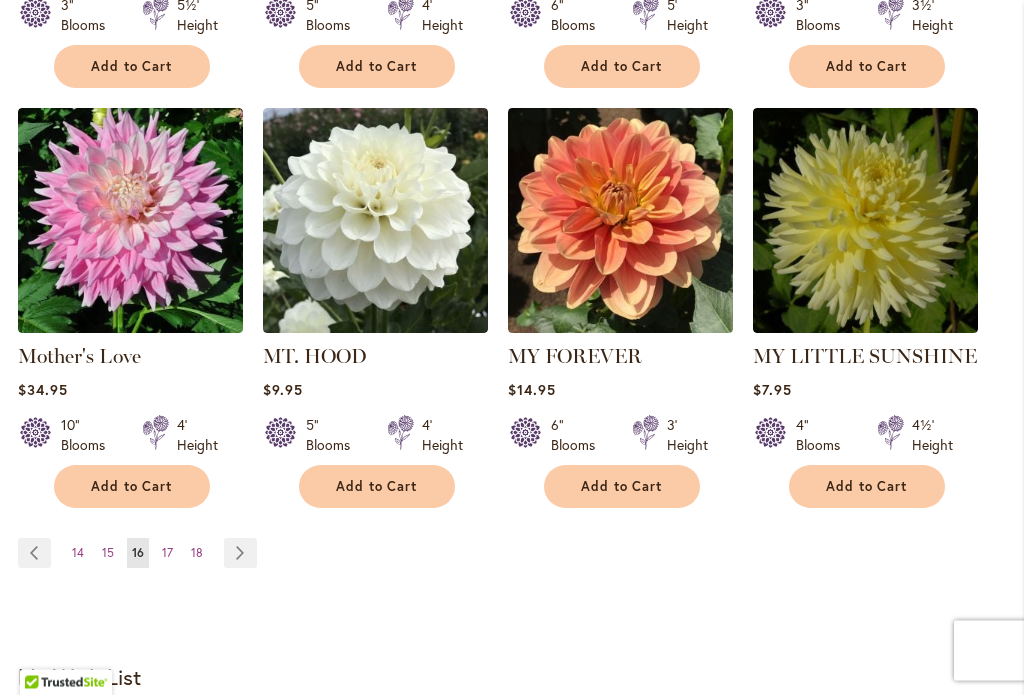 scroll, scrollTop: 1834, scrollLeft: 0, axis: vertical 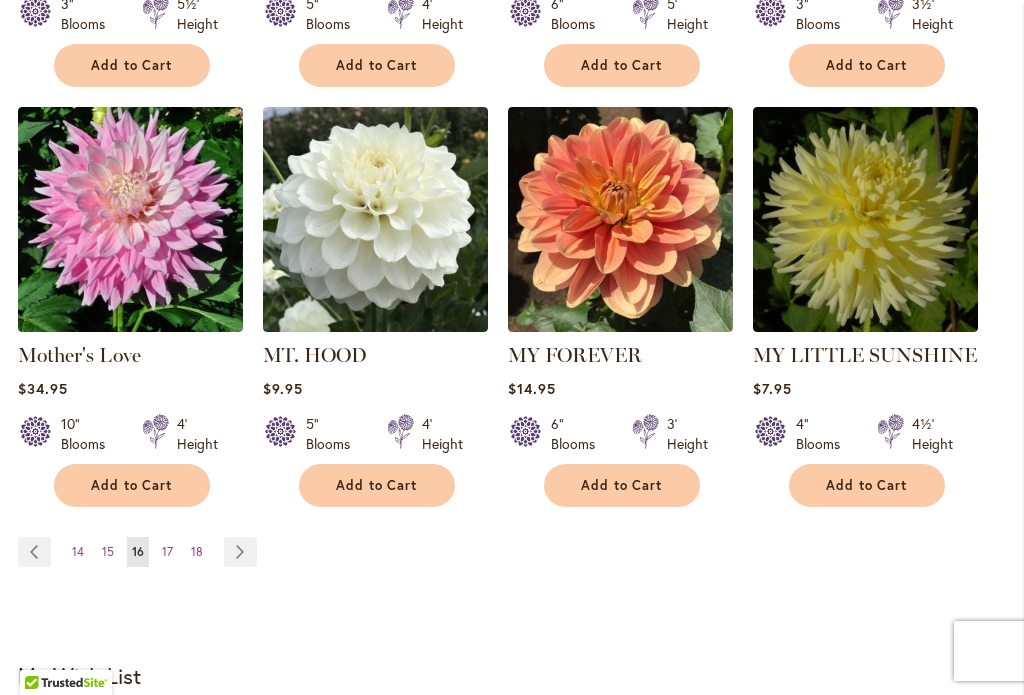 click on "Page
Next" at bounding box center (240, 552) 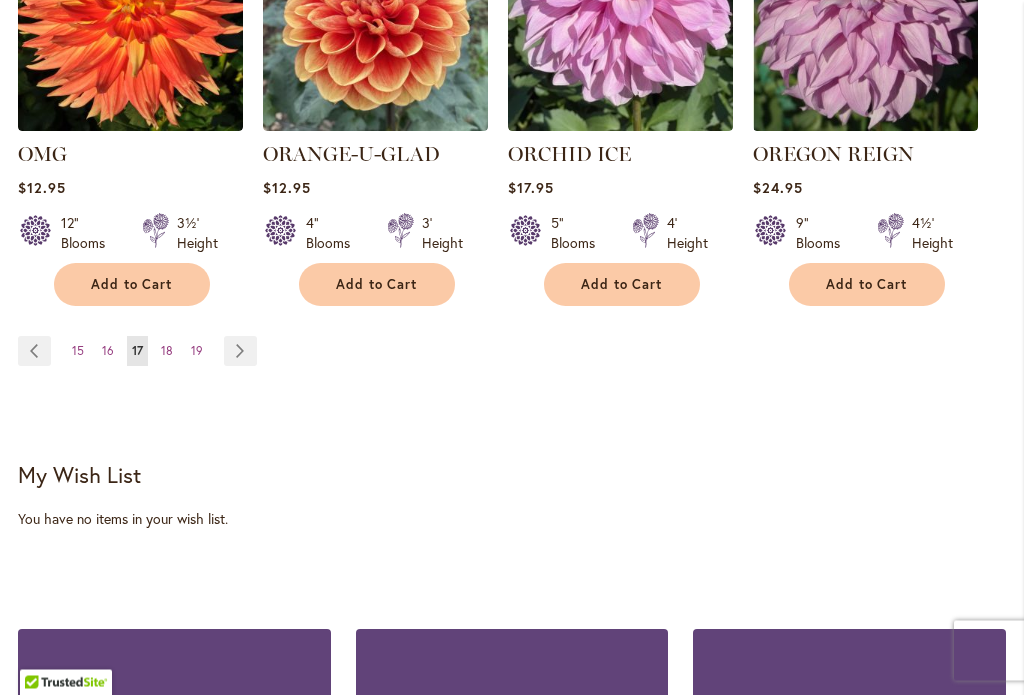 scroll, scrollTop: 2048, scrollLeft: 0, axis: vertical 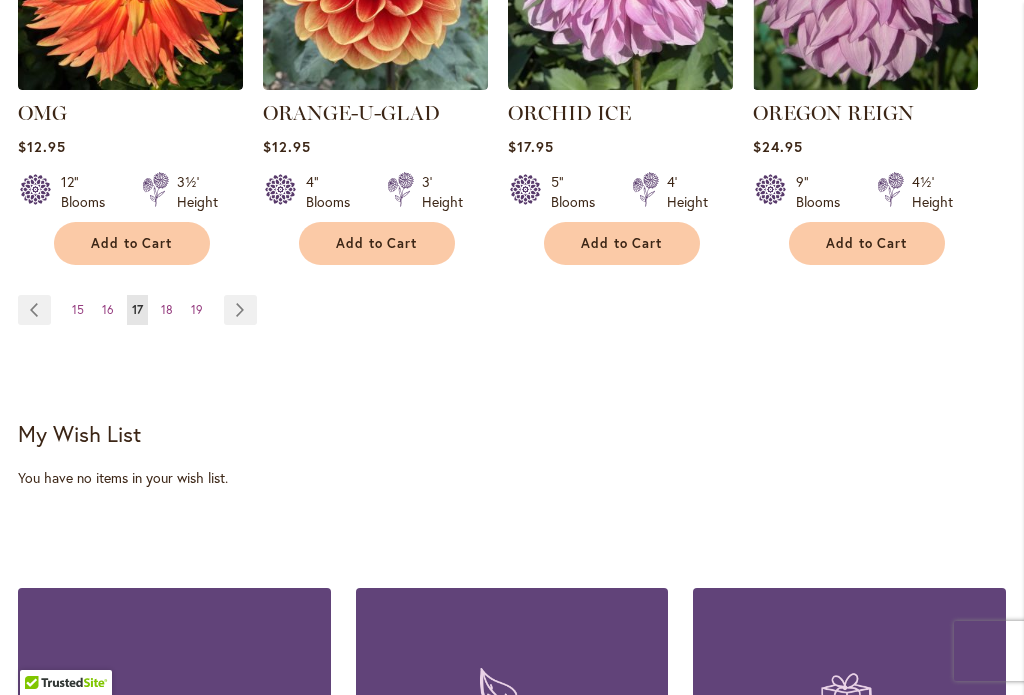 click on "Page
Next" at bounding box center (240, 310) 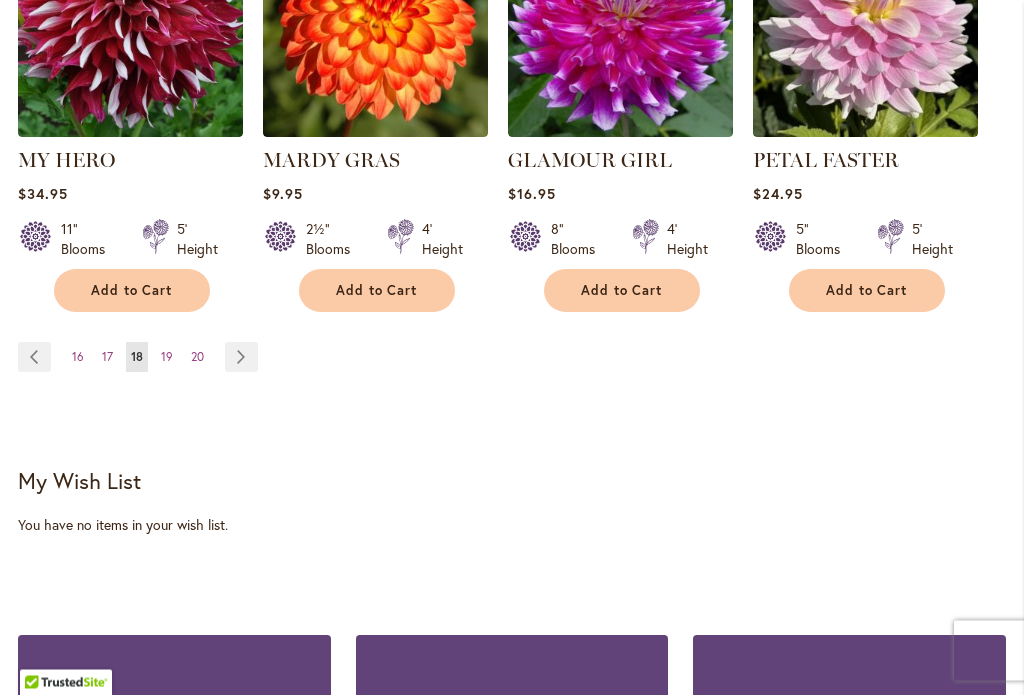 scroll, scrollTop: 2070, scrollLeft: 0, axis: vertical 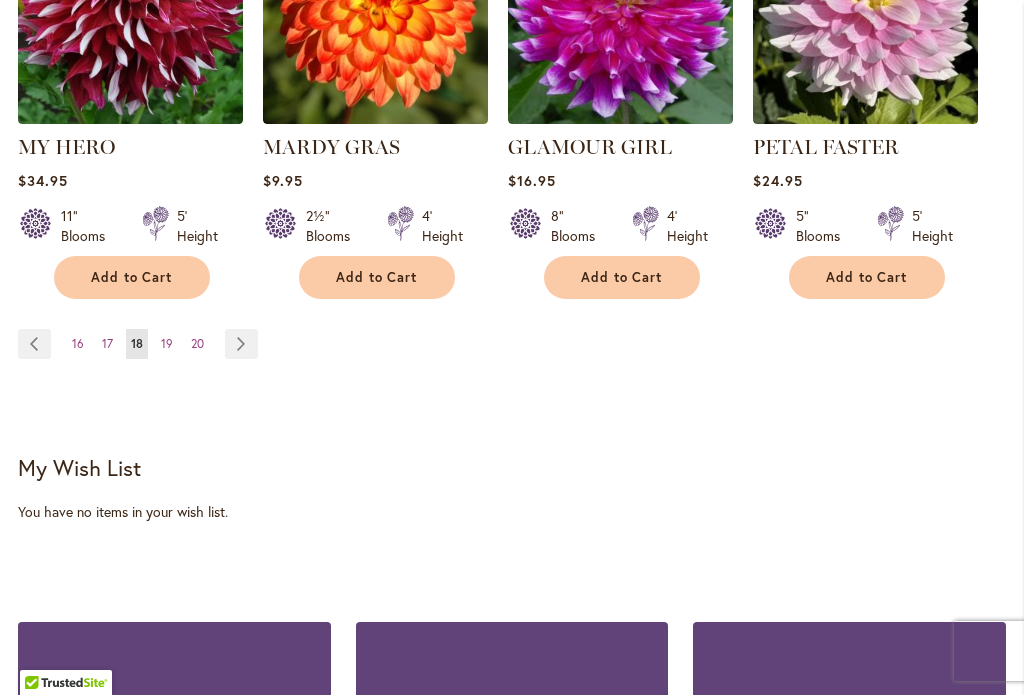 click on "Page
Next" at bounding box center (241, 344) 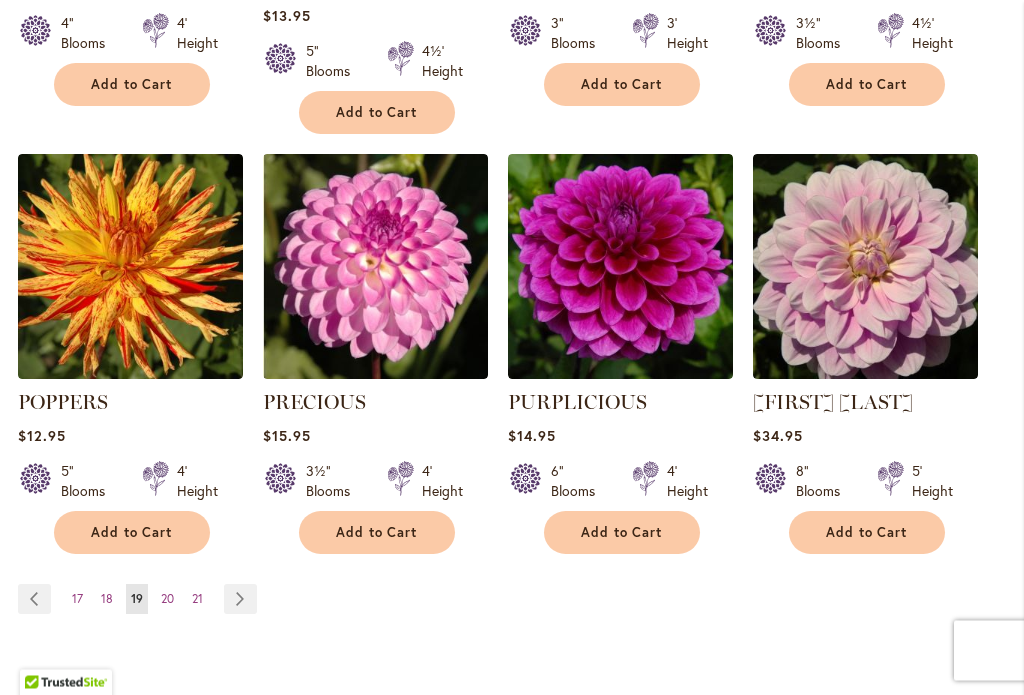 scroll, scrollTop: 1787, scrollLeft: 0, axis: vertical 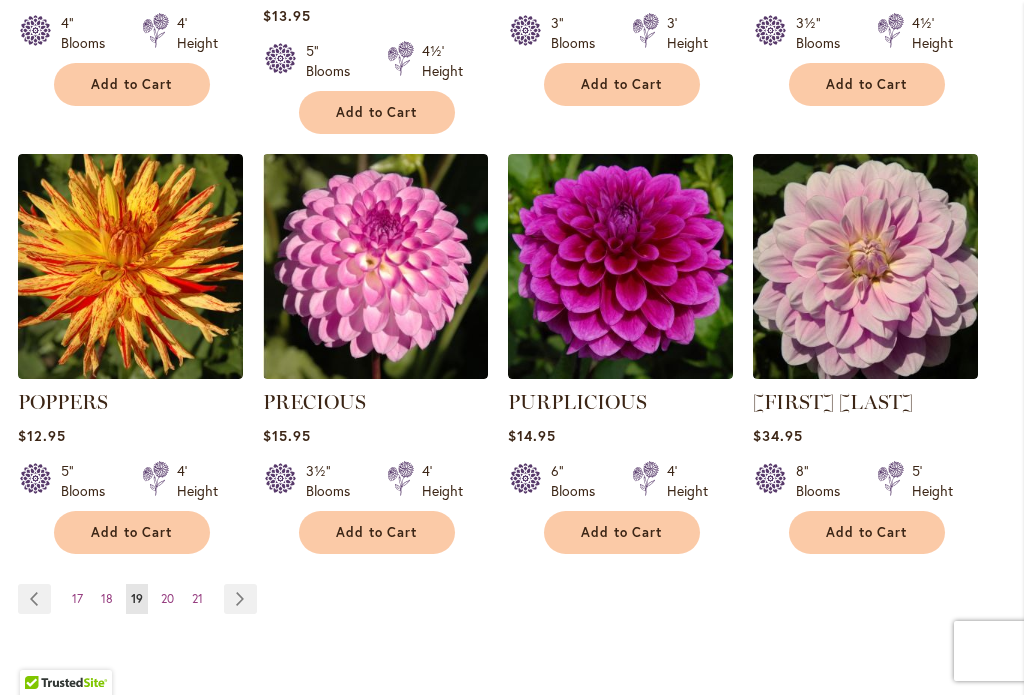 click on "Page
Next" at bounding box center [240, 599] 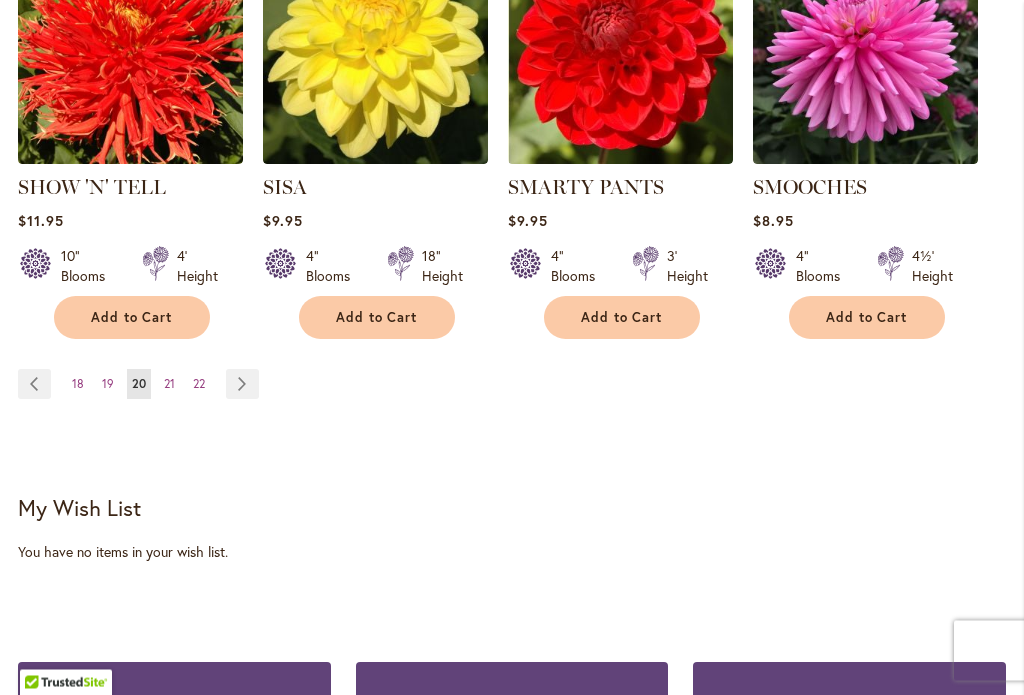scroll, scrollTop: 1974, scrollLeft: 0, axis: vertical 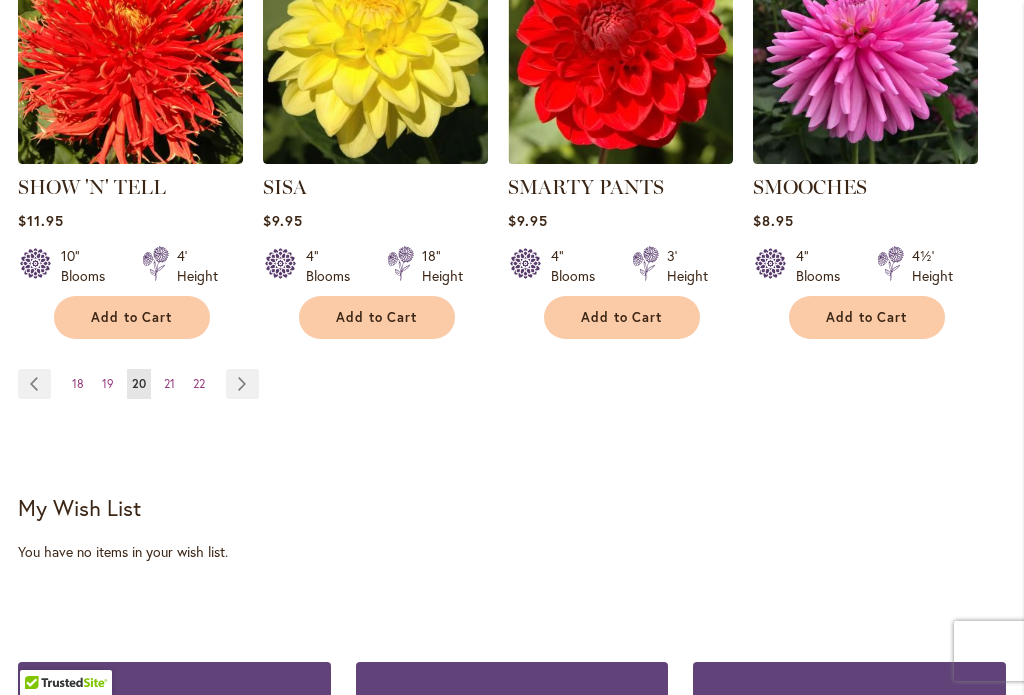click on "Page
Next" at bounding box center (242, 384) 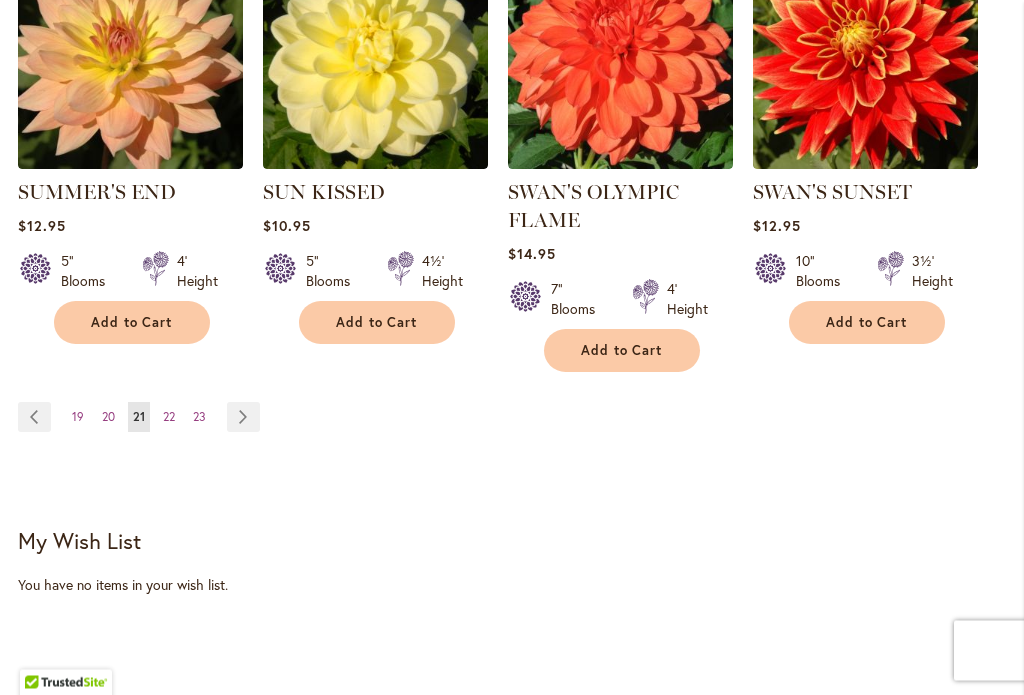 scroll, scrollTop: 1984, scrollLeft: 0, axis: vertical 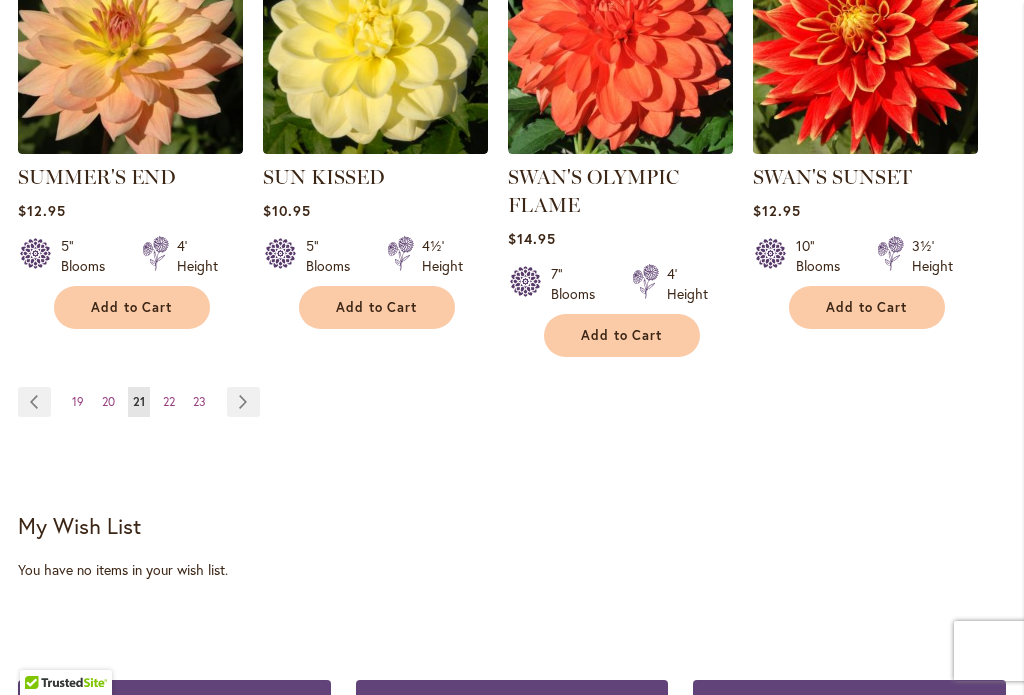 click on "Page
Next" at bounding box center [243, 402] 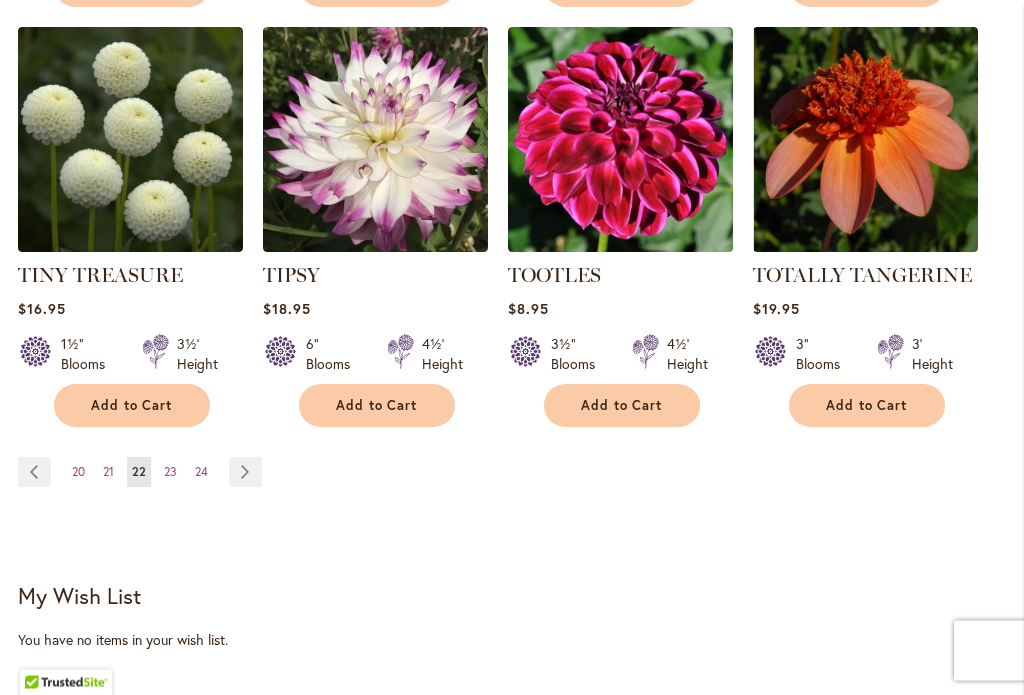scroll, scrollTop: 1886, scrollLeft: 0, axis: vertical 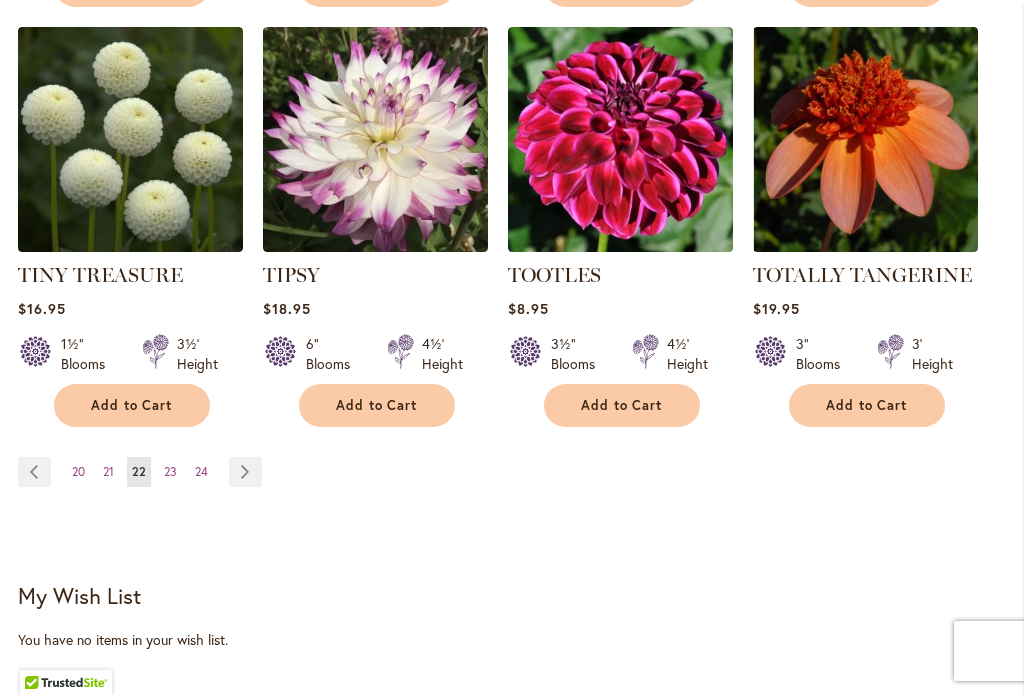 click on "Page
Next" at bounding box center [245, 472] 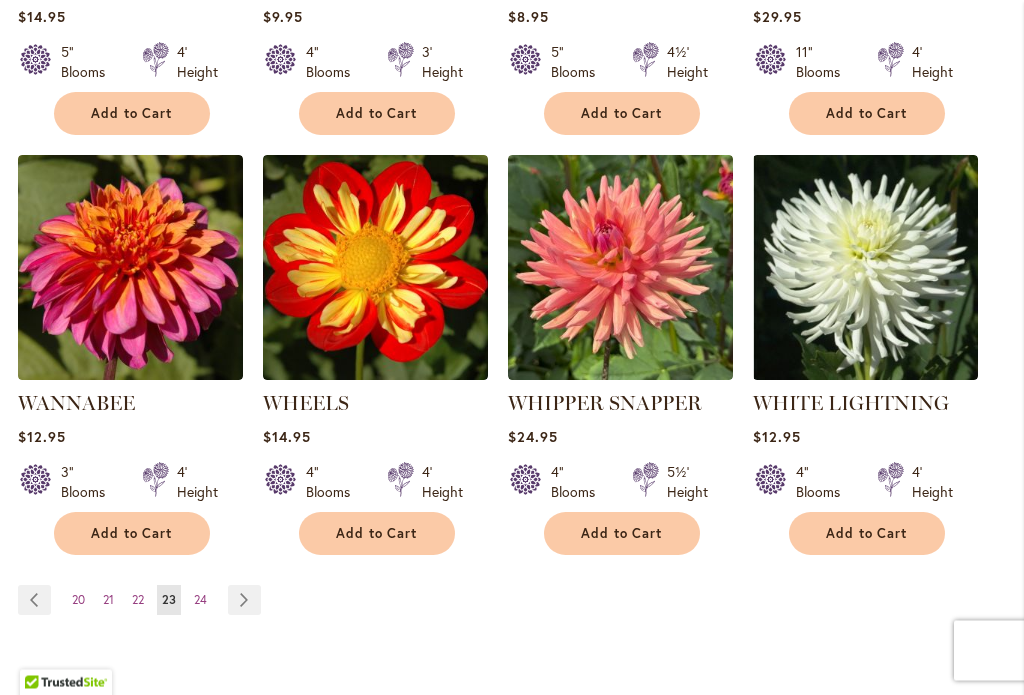 scroll, scrollTop: 1760, scrollLeft: 0, axis: vertical 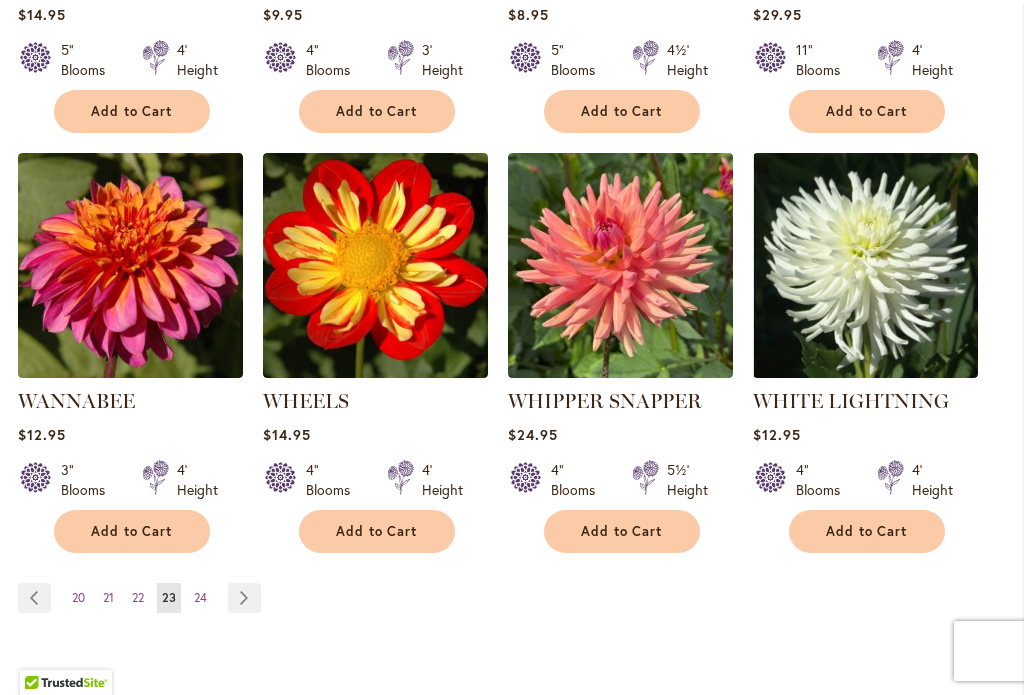 click on "Page
Next" at bounding box center [244, 598] 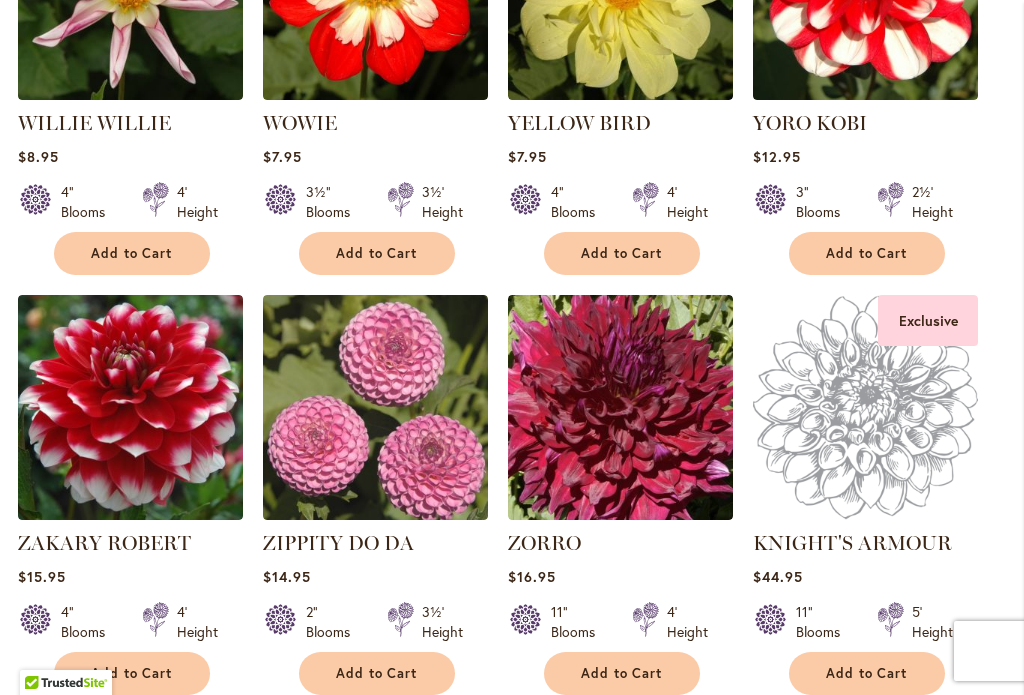 scroll, scrollTop: 1070, scrollLeft: 0, axis: vertical 